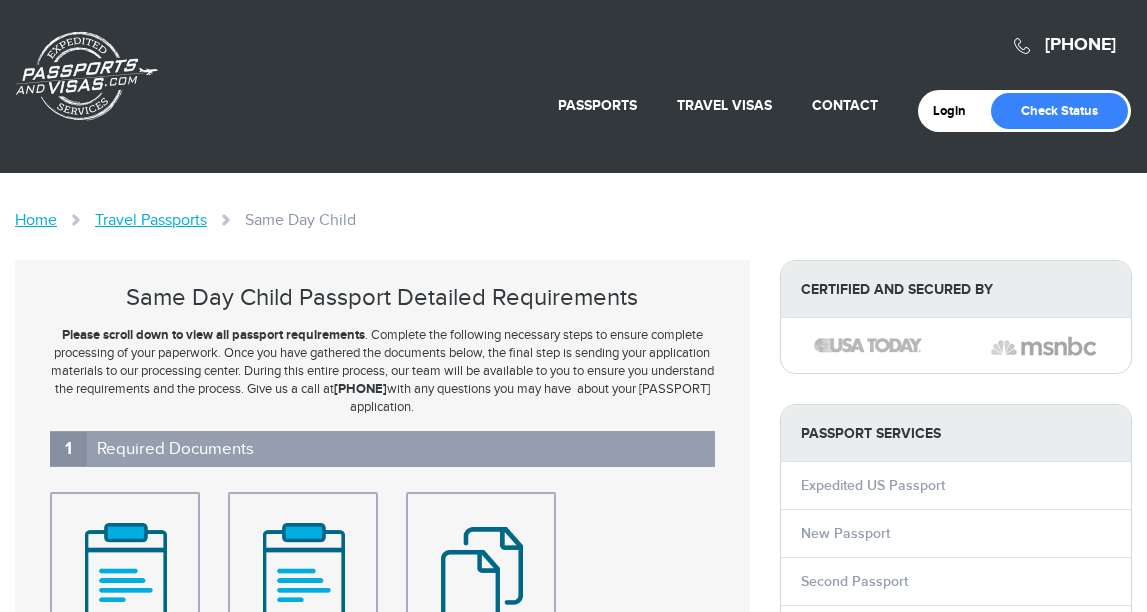 scroll, scrollTop: 0, scrollLeft: 0, axis: both 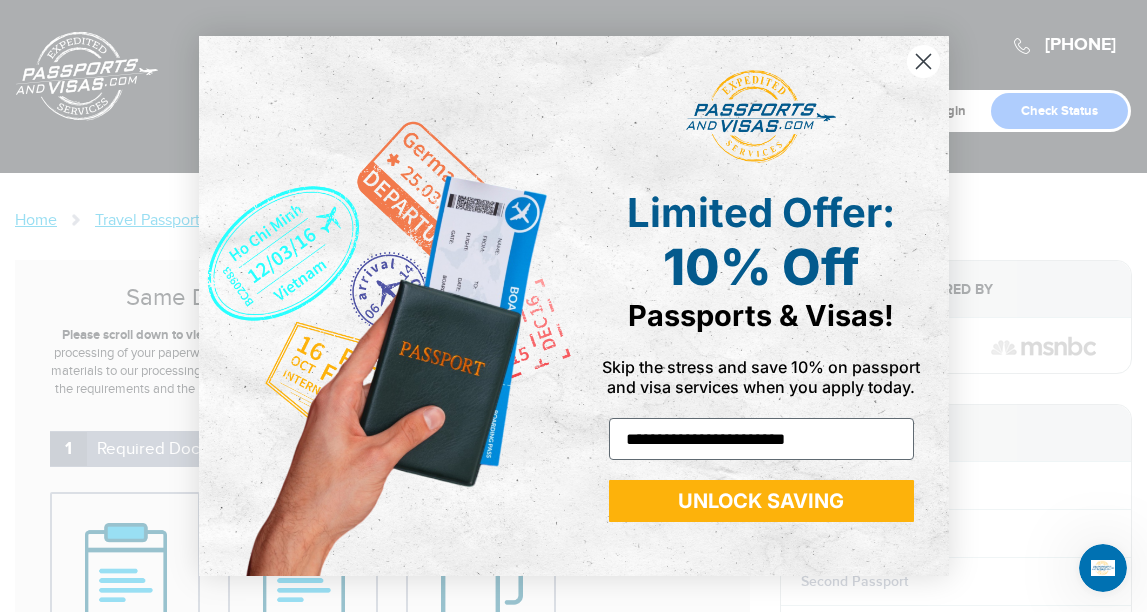 type on "**********" 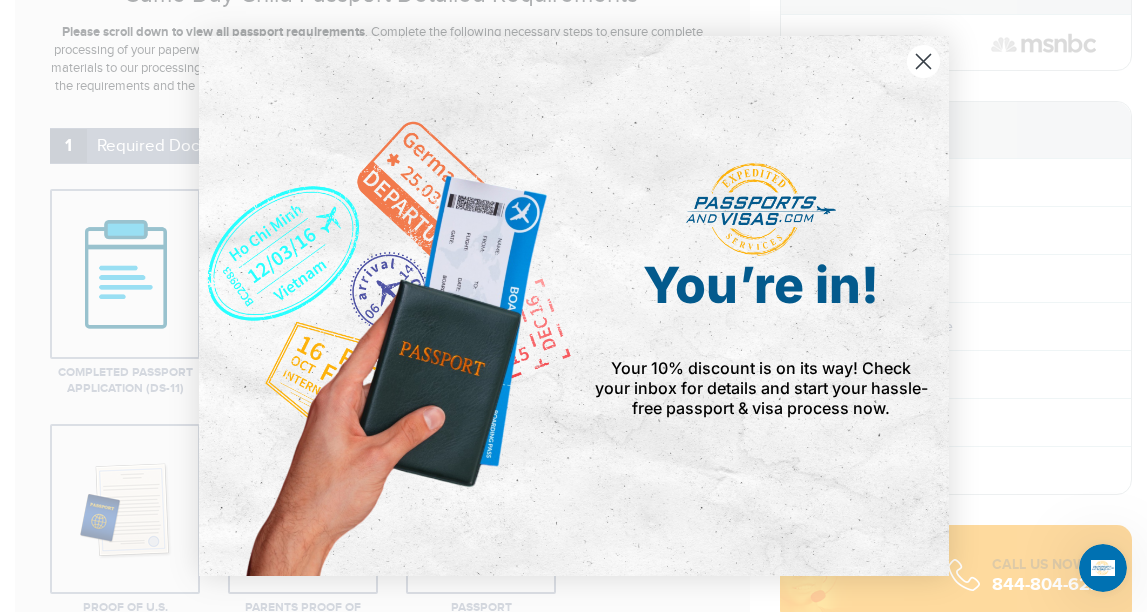 scroll, scrollTop: 367, scrollLeft: 0, axis: vertical 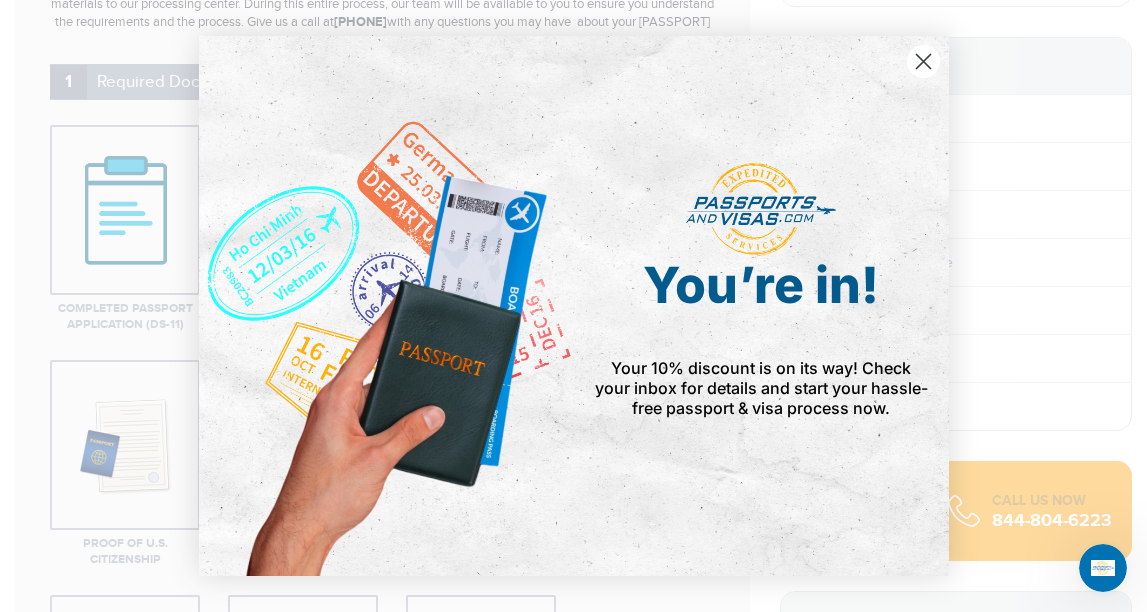 click 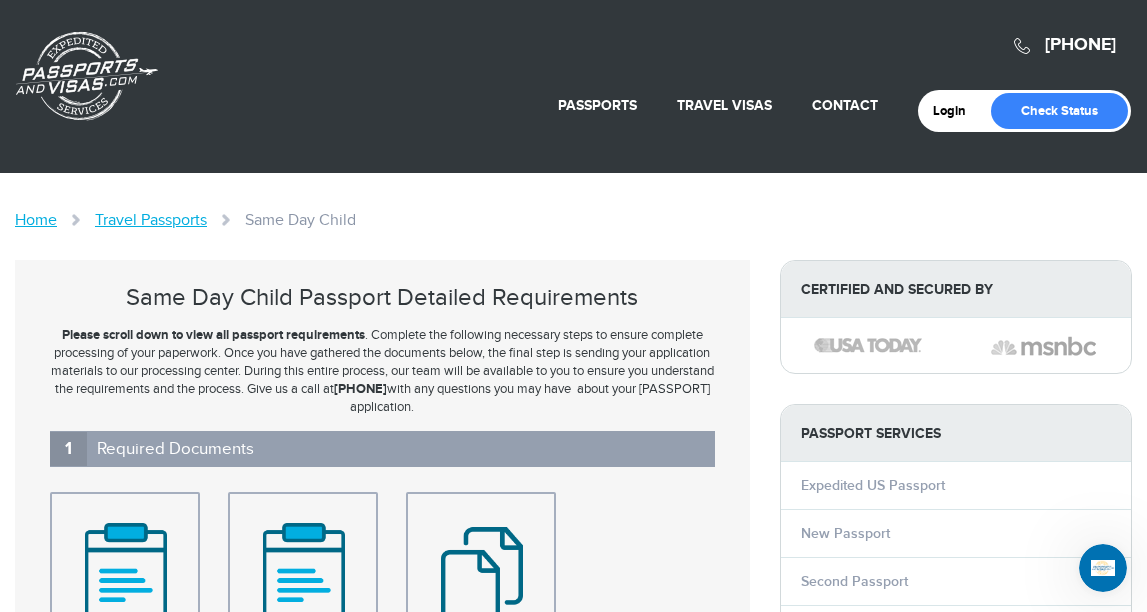 scroll, scrollTop: 0, scrollLeft: 0, axis: both 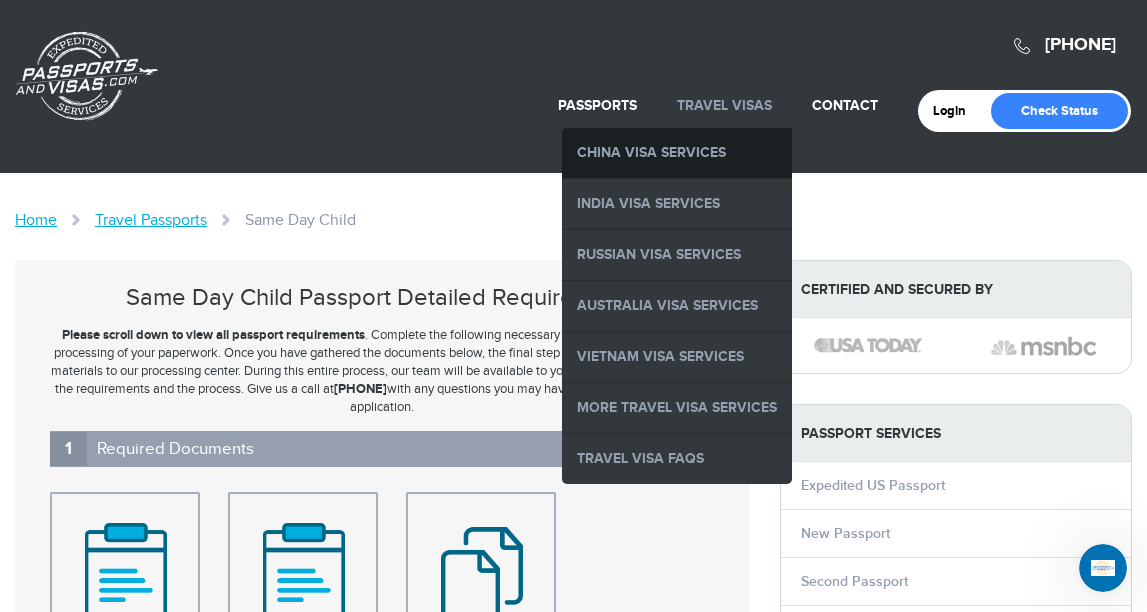 click on "China Visa Services" at bounding box center (677, 153) 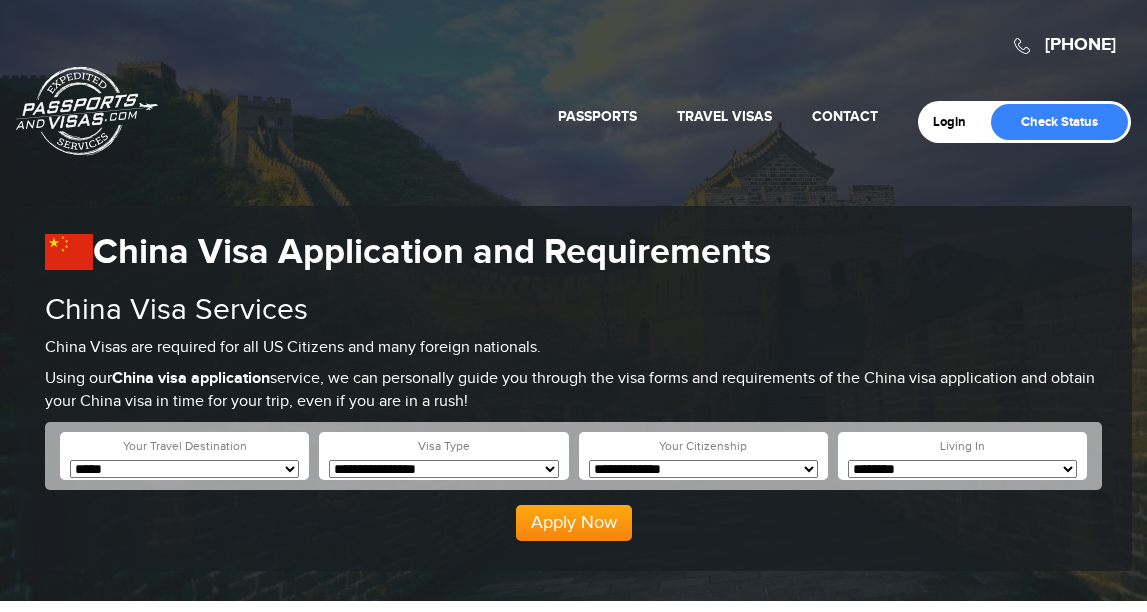 scroll, scrollTop: 0, scrollLeft: 0, axis: both 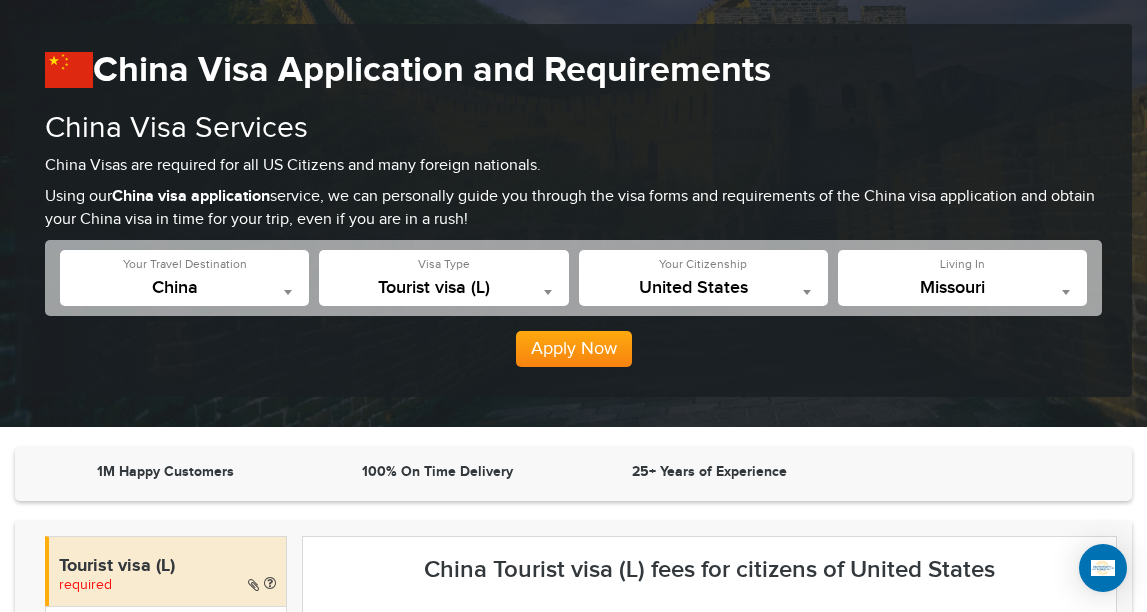 click at bounding box center (1066, 292) 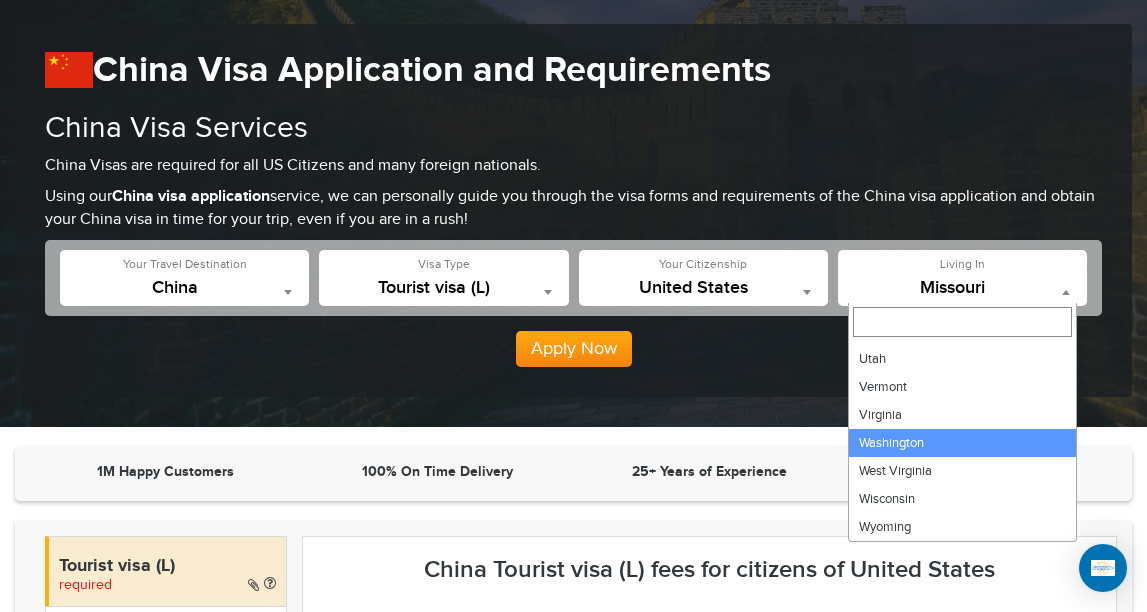 scroll, scrollTop: 1228, scrollLeft: 0, axis: vertical 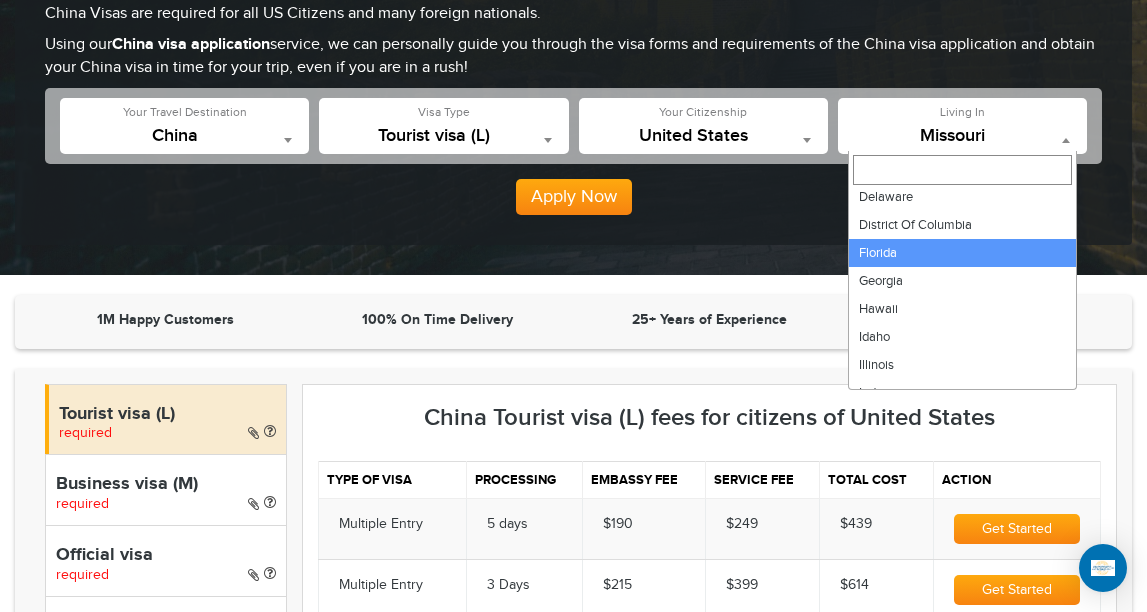 select on "**" 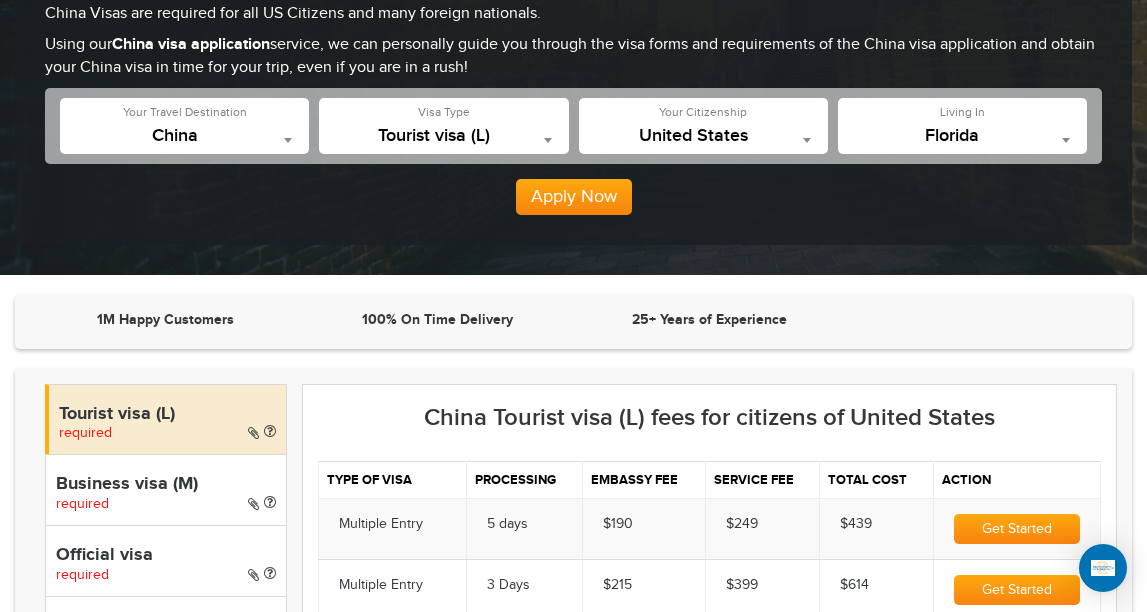 click at bounding box center [288, 140] 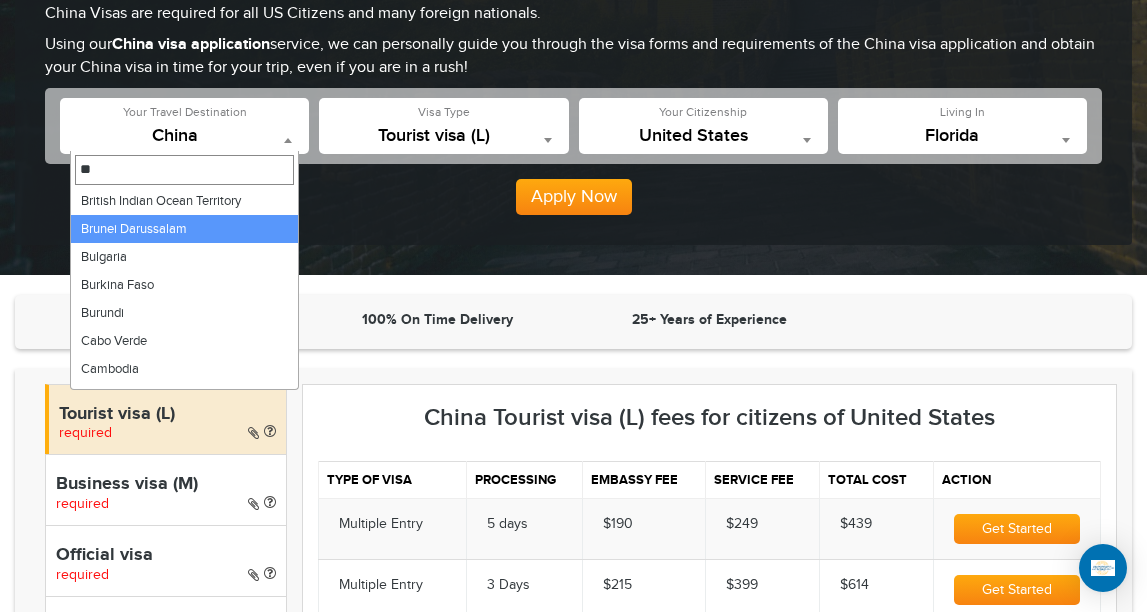 scroll, scrollTop: 0, scrollLeft: 0, axis: both 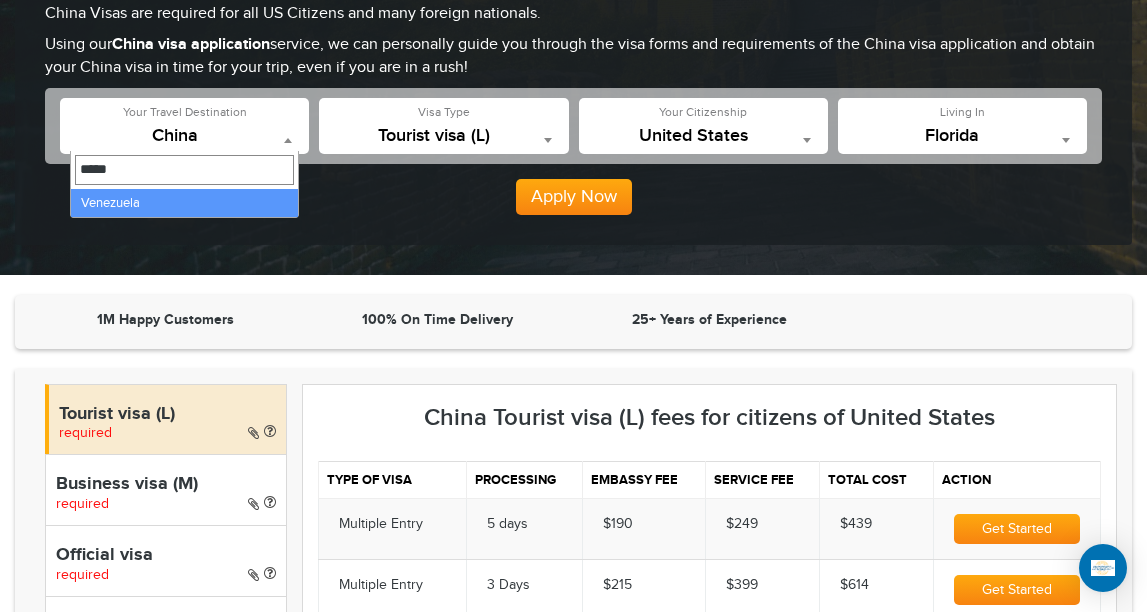 type on "*****" 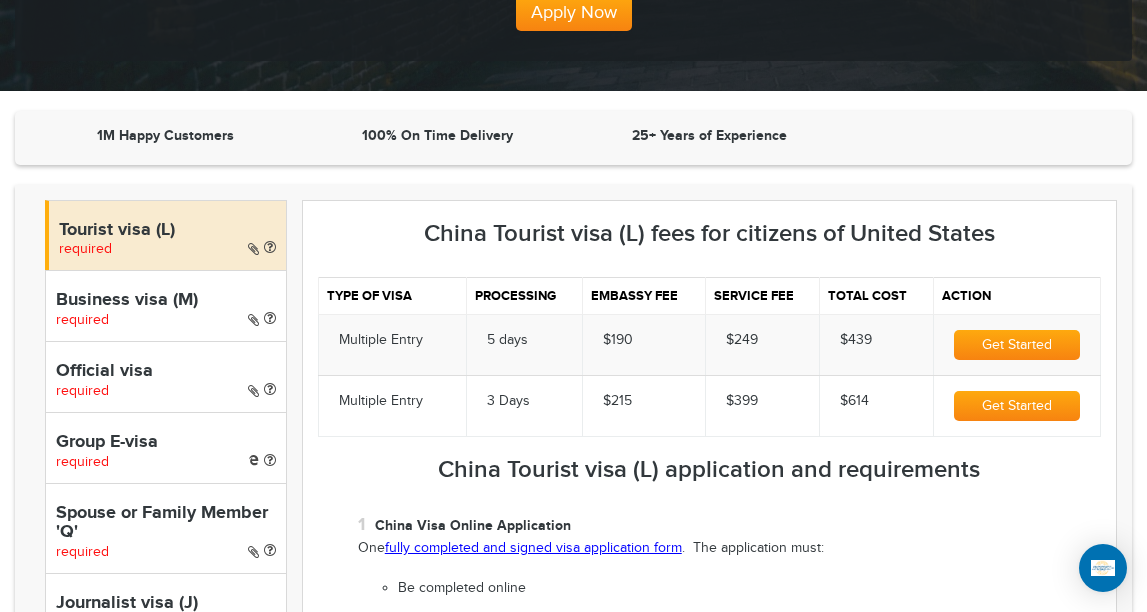 scroll, scrollTop: 528, scrollLeft: 0, axis: vertical 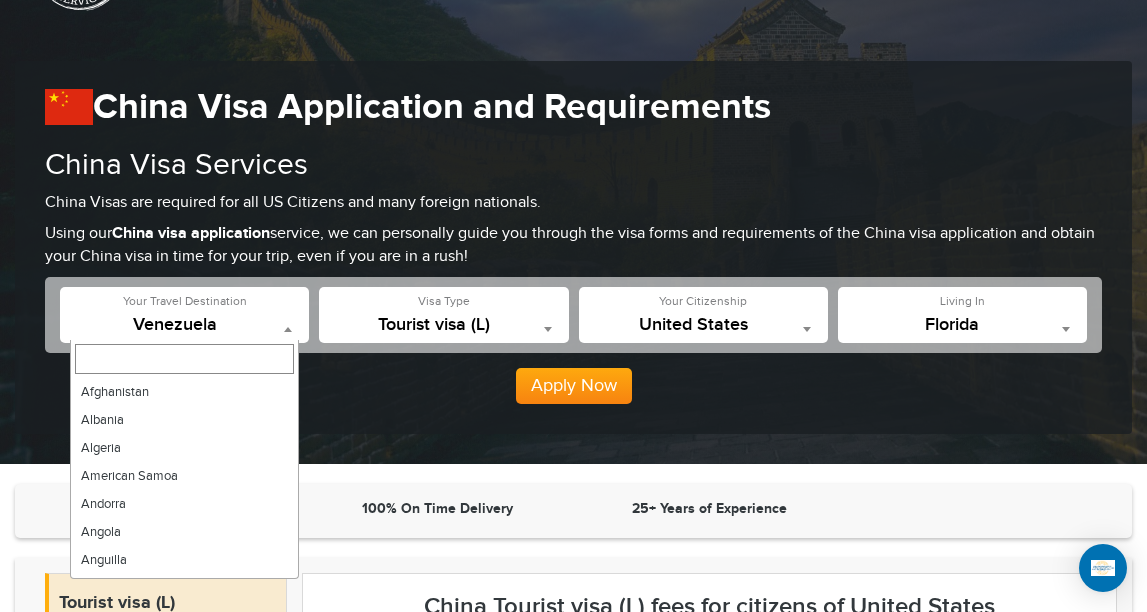 click at bounding box center (288, 329) 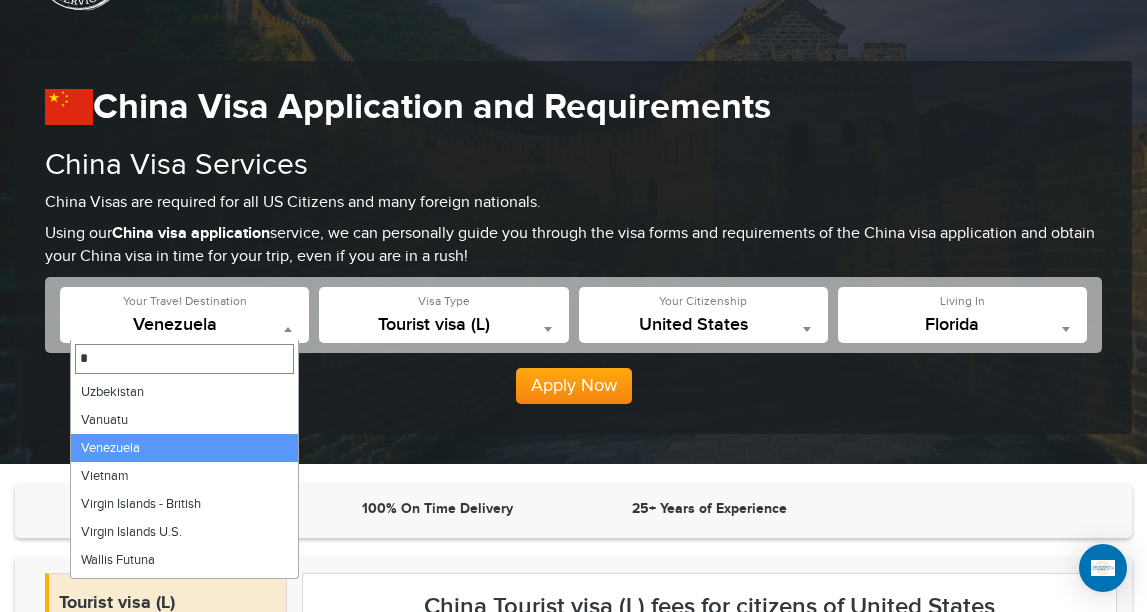 scroll, scrollTop: 0, scrollLeft: 0, axis: both 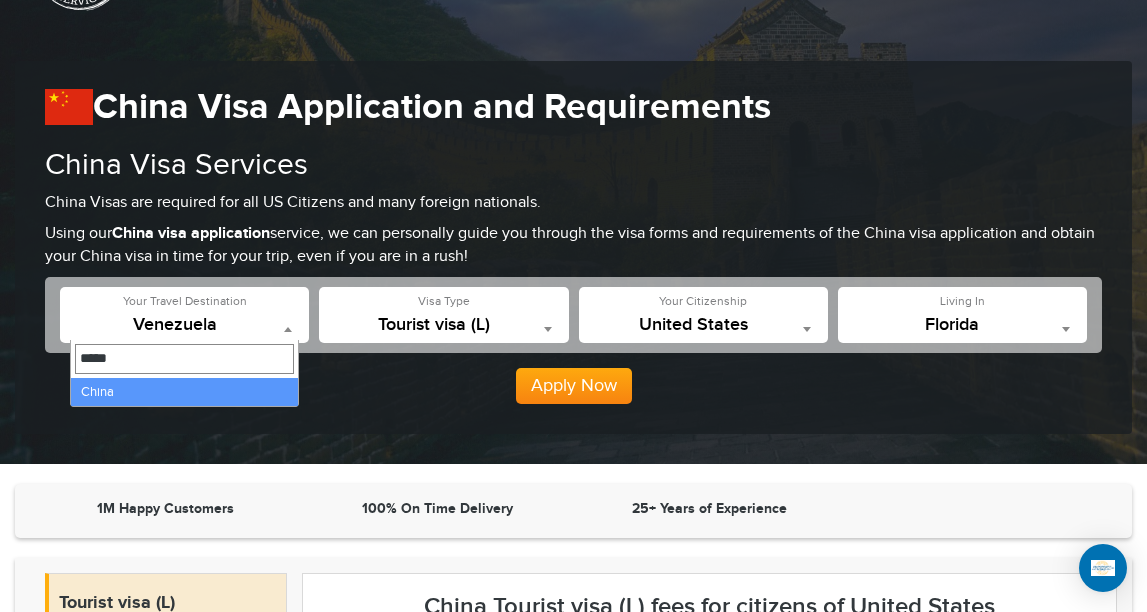 type on "*****" 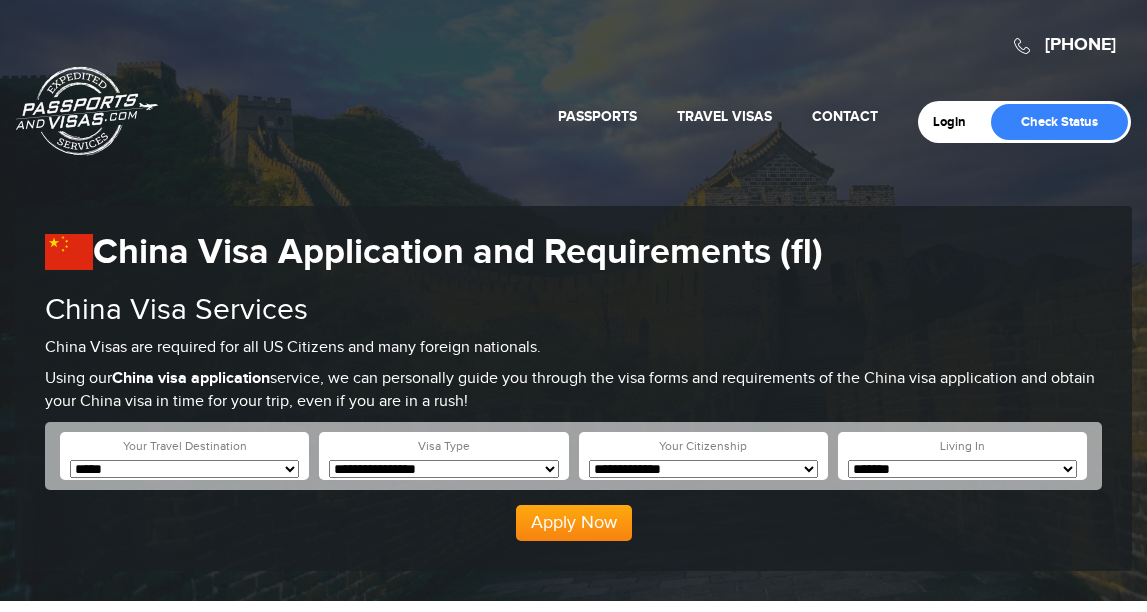 scroll, scrollTop: 36, scrollLeft: 0, axis: vertical 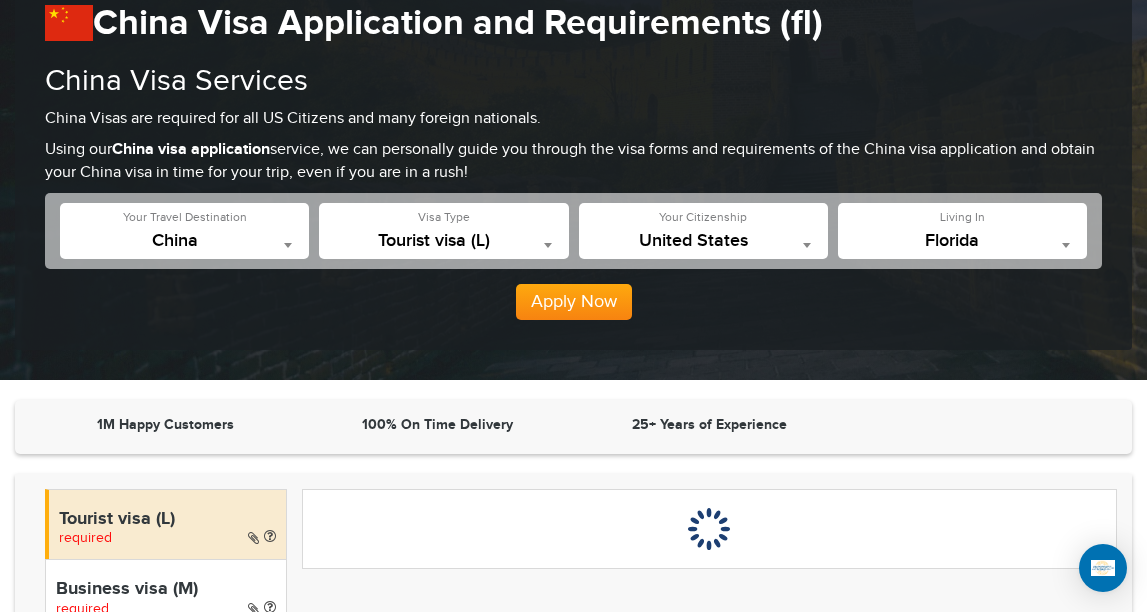 click on "Apply Now" at bounding box center [574, 302] 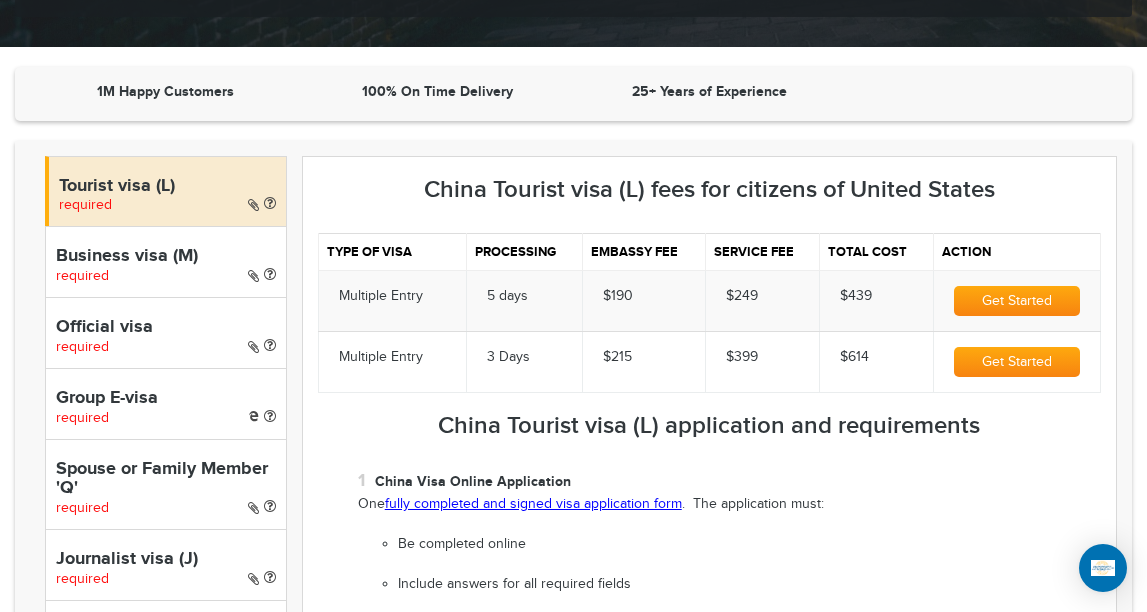scroll, scrollTop: 564, scrollLeft: 0, axis: vertical 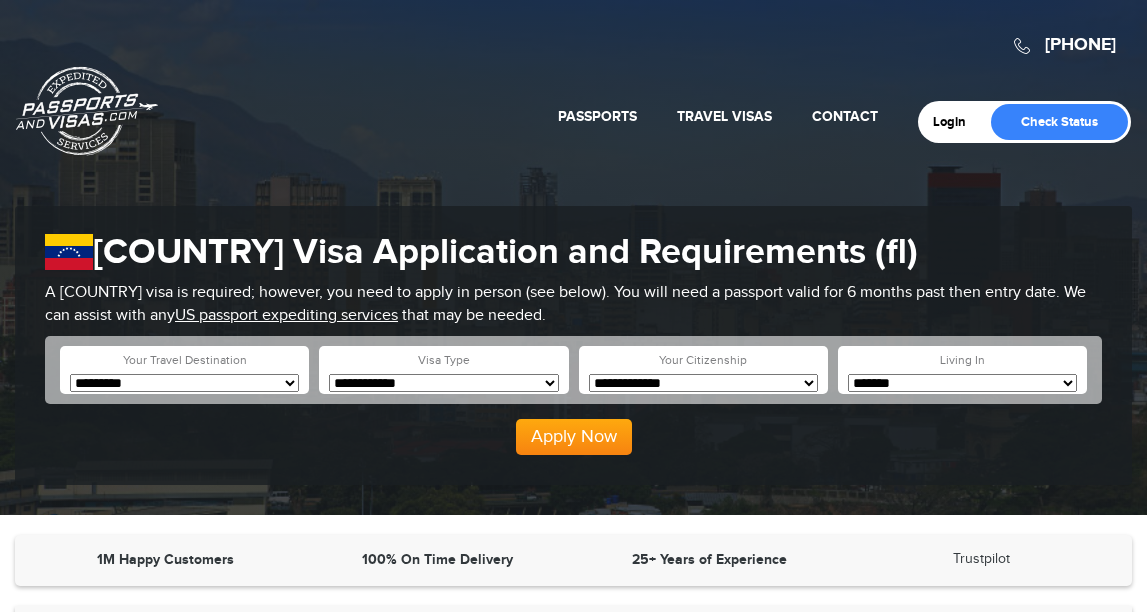 select on "*********" 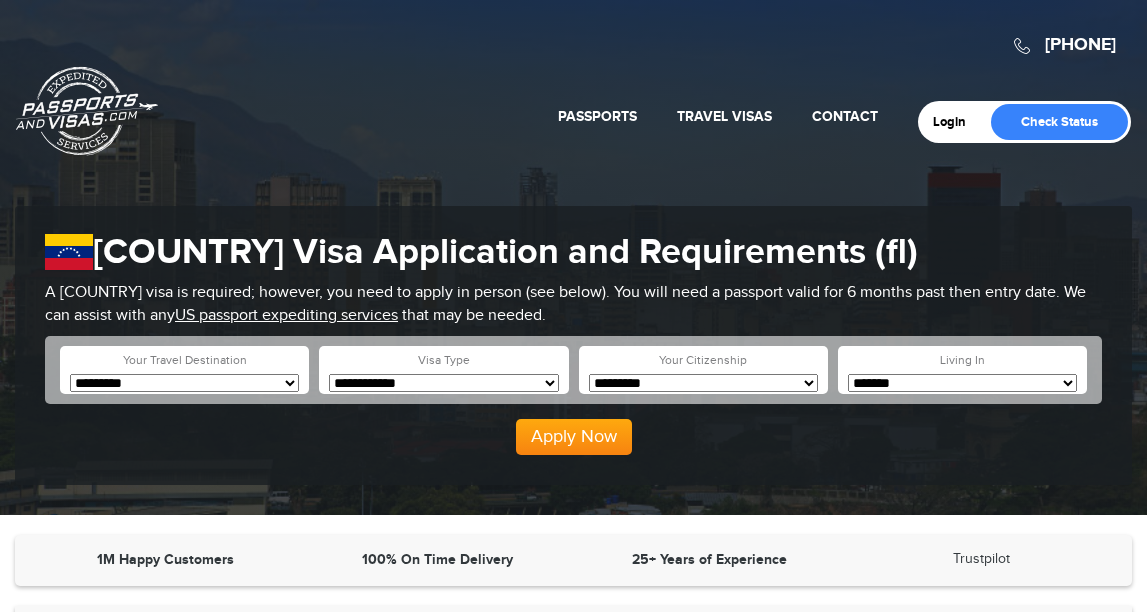 click on "Apply Now" at bounding box center (574, 437) 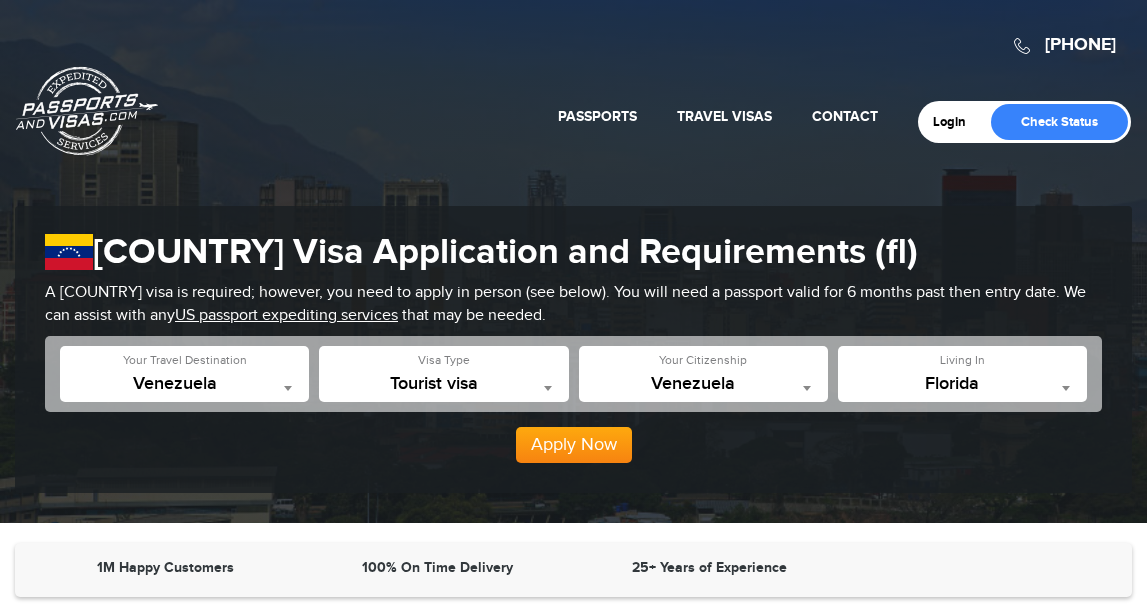 scroll, scrollTop: 0, scrollLeft: 0, axis: both 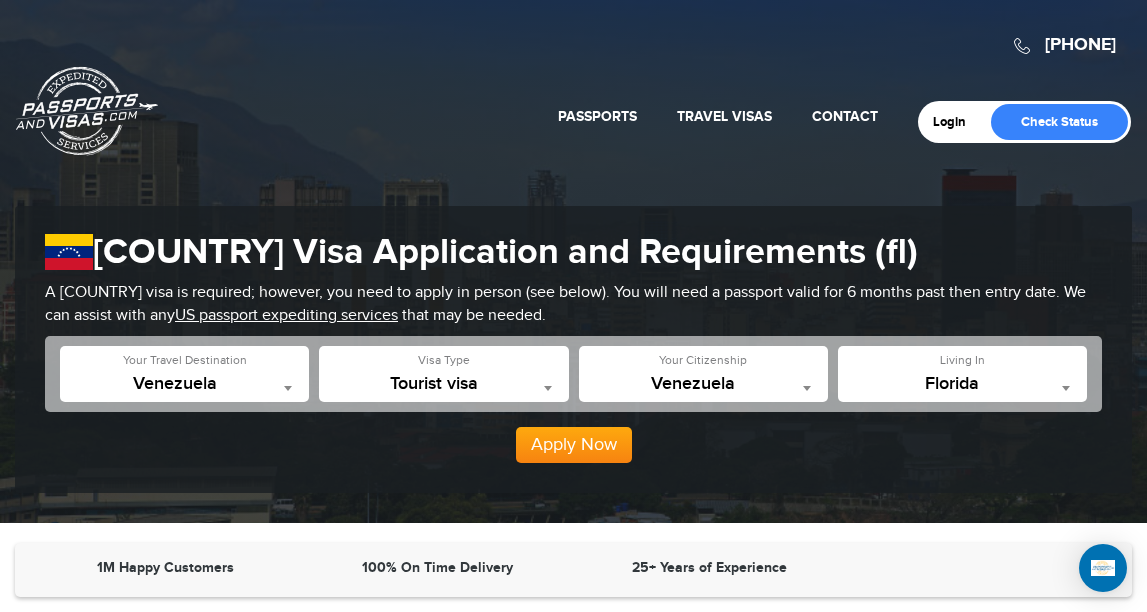 click on "Apply Now" at bounding box center (574, 445) 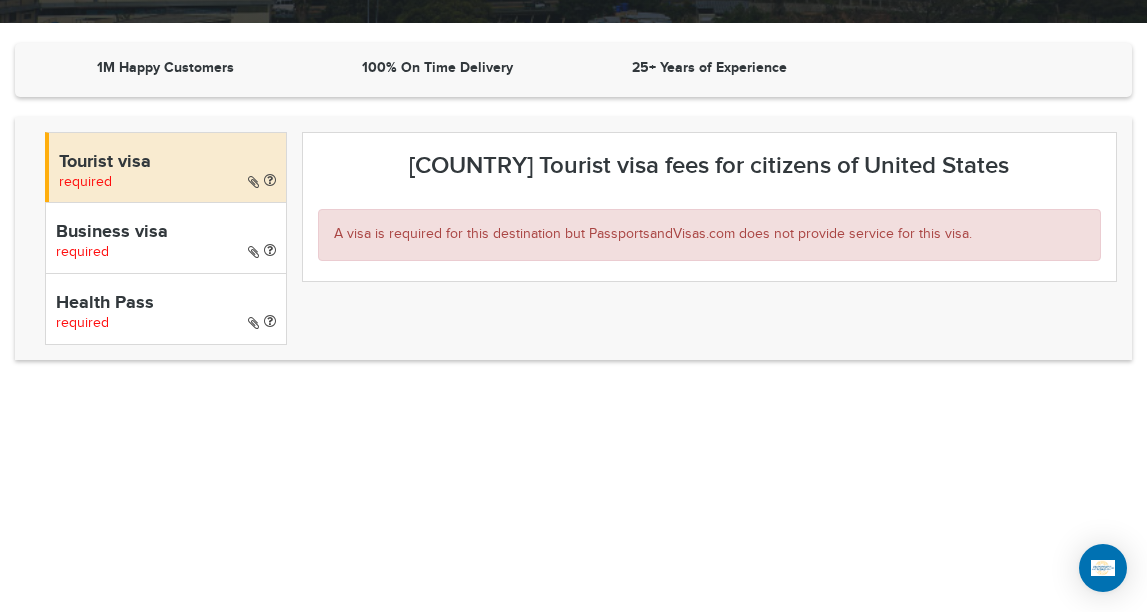 scroll, scrollTop: 513, scrollLeft: 0, axis: vertical 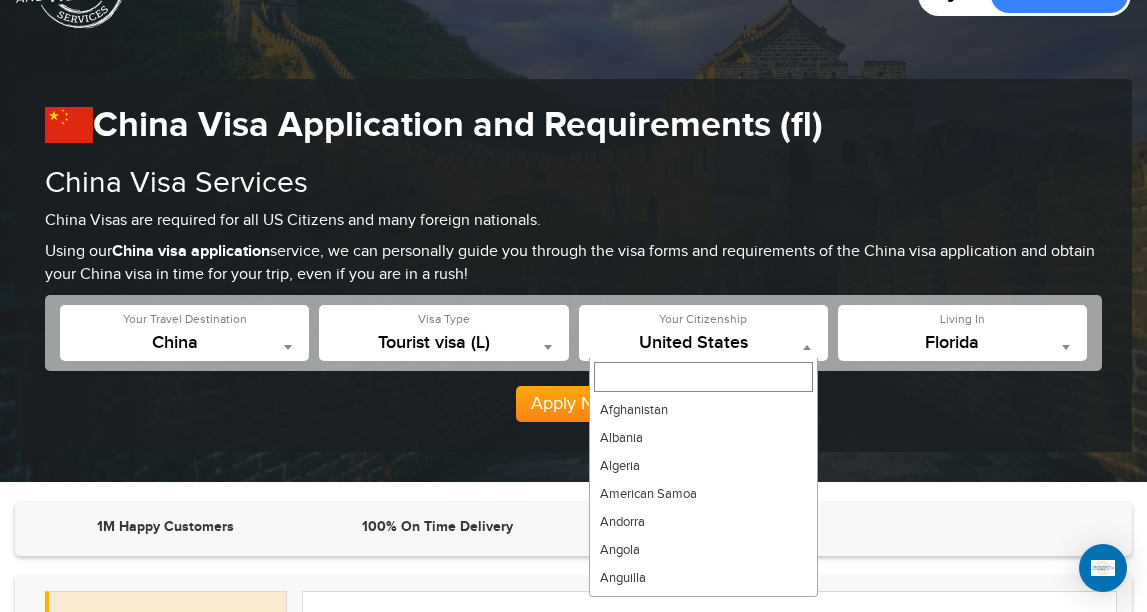 click at bounding box center [807, 347] 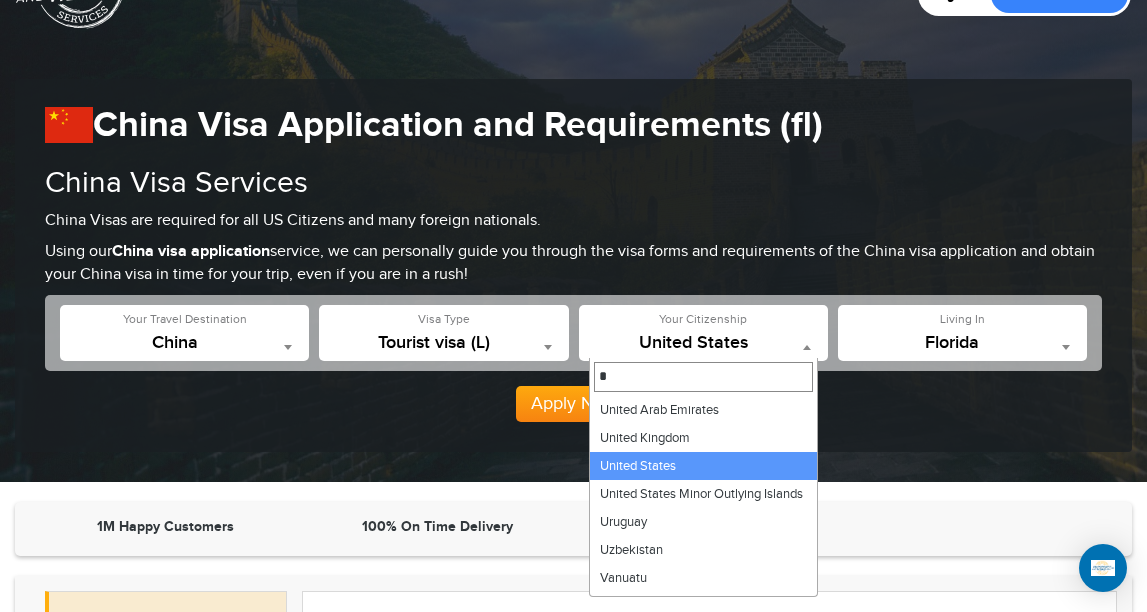 scroll, scrollTop: 0, scrollLeft: 0, axis: both 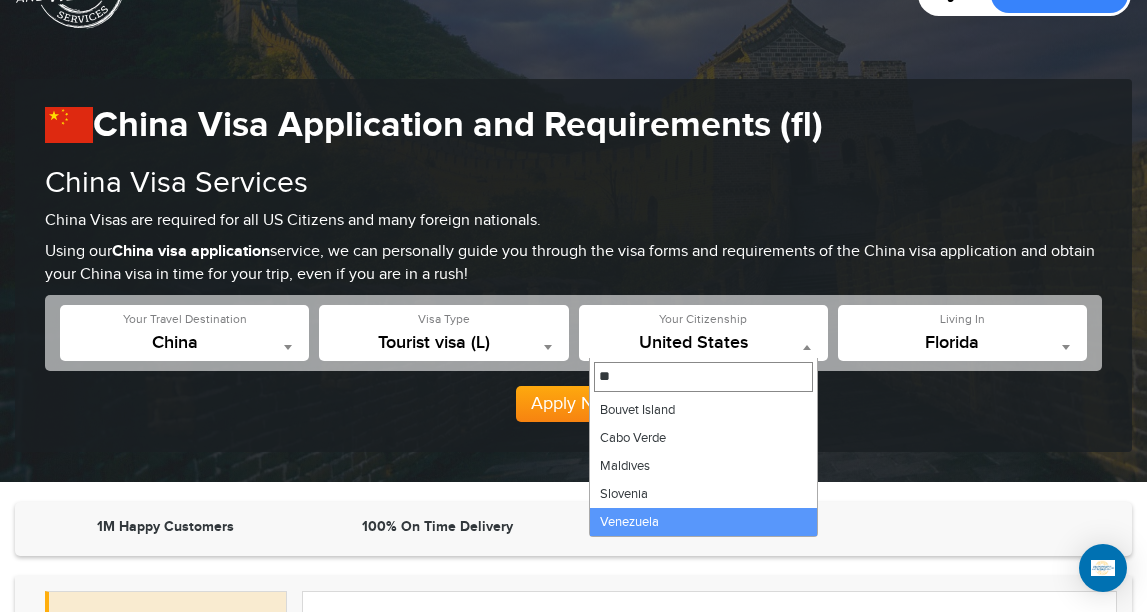type on "**" 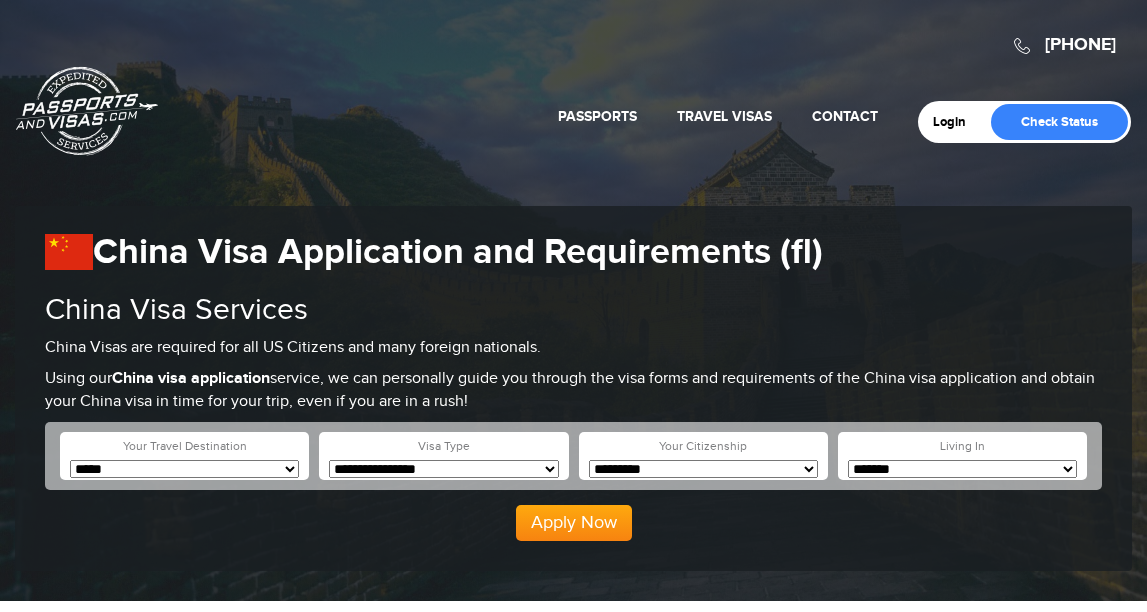 scroll, scrollTop: 0, scrollLeft: 0, axis: both 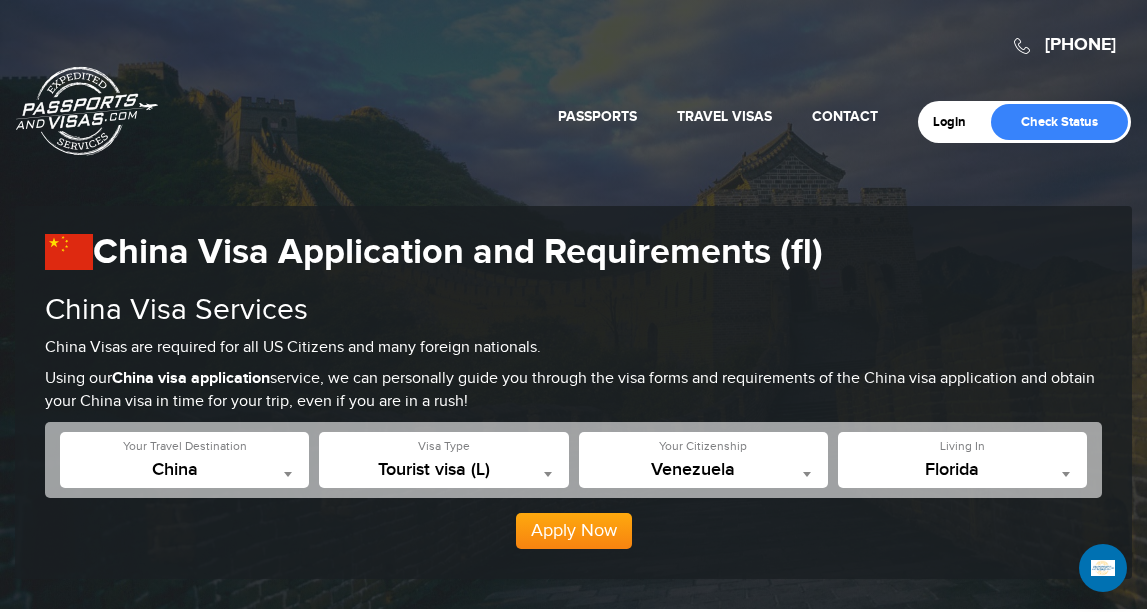 click on "Apply Now" at bounding box center (574, 531) 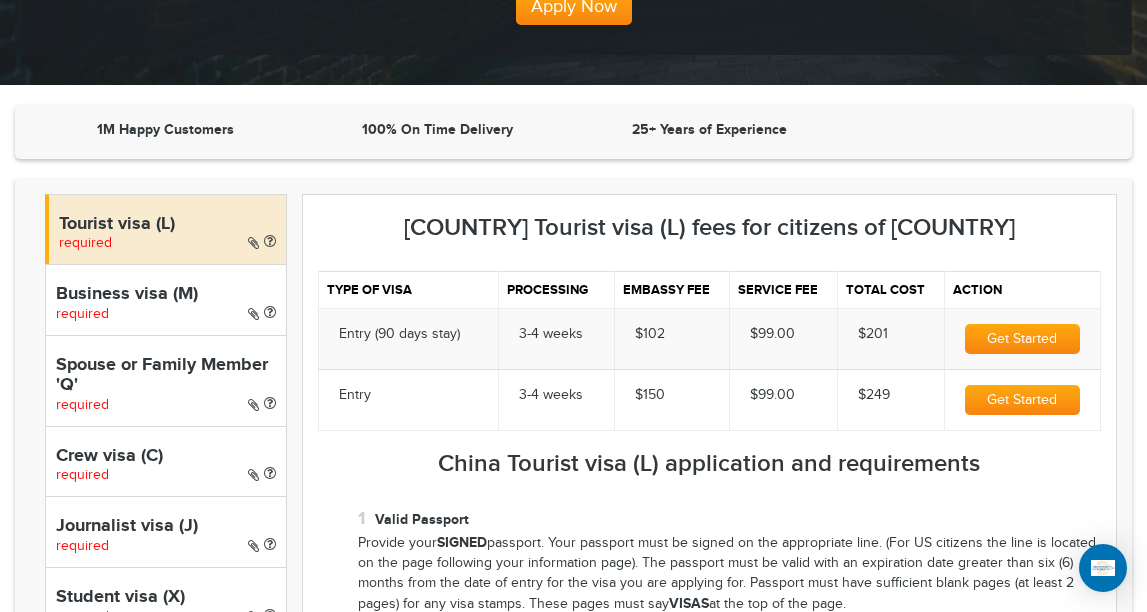 scroll, scrollTop: 598, scrollLeft: 0, axis: vertical 